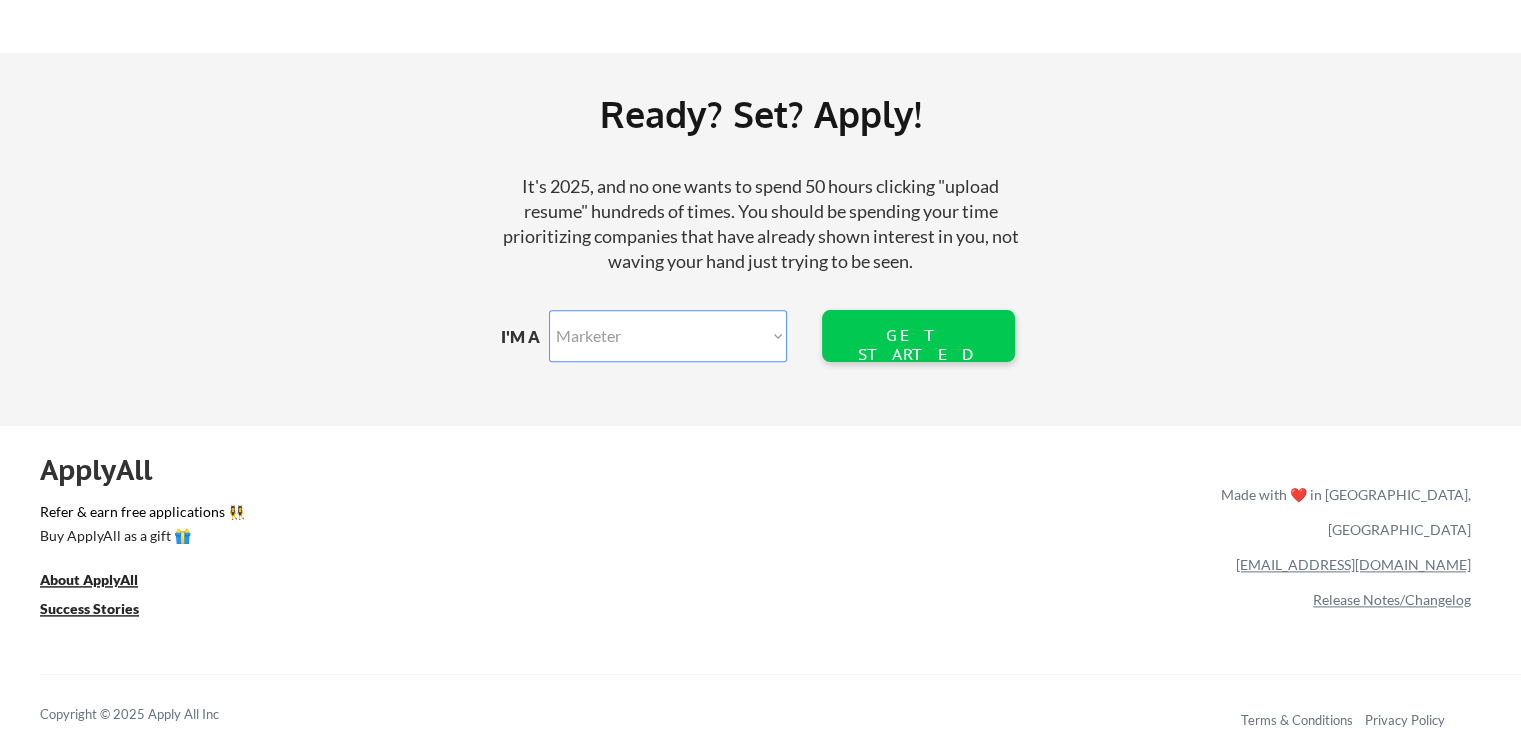 scroll, scrollTop: 2383, scrollLeft: 0, axis: vertical 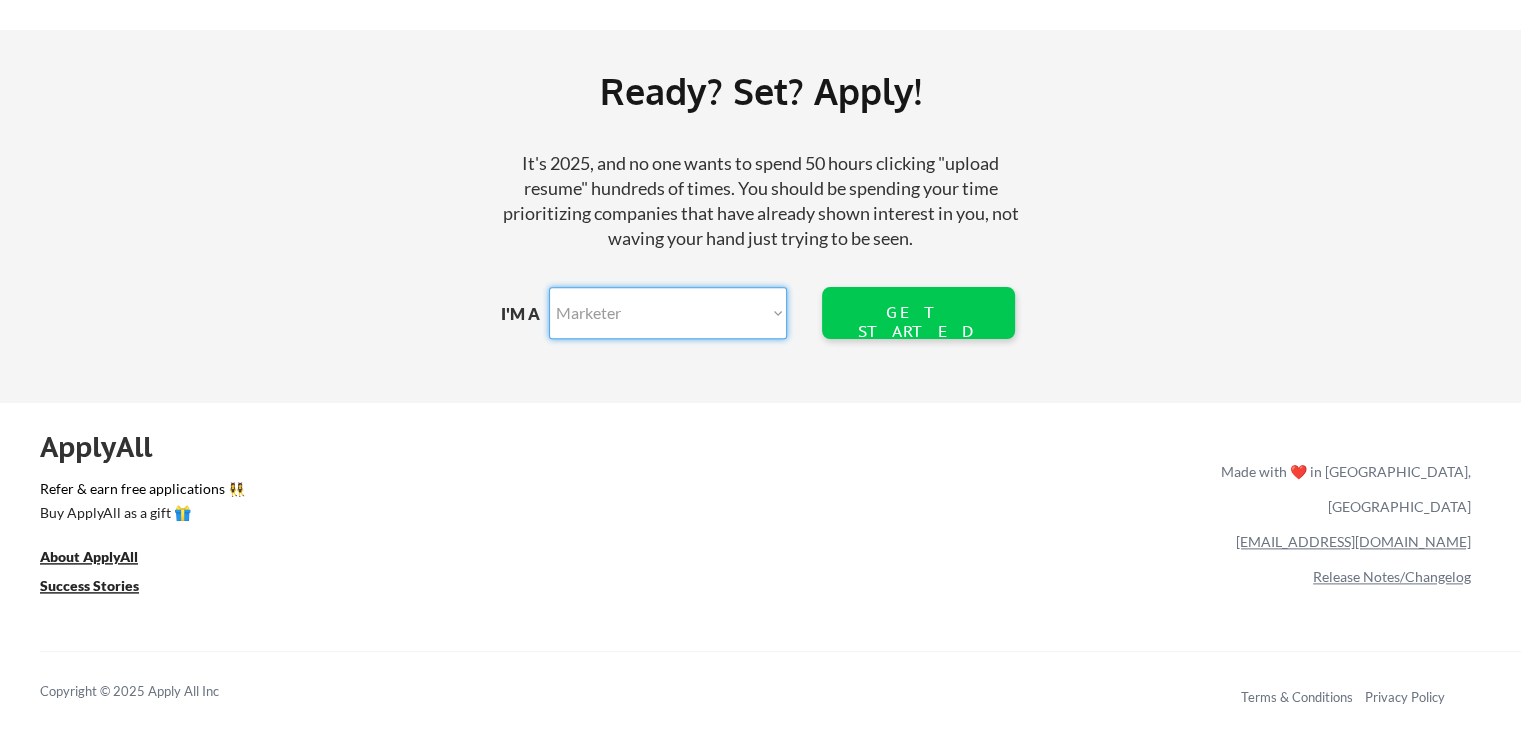 click on "Marketer Software Engineering Product Management Customer Success Sales UI/UX/Product Design Technical Project/Program Mgmt Marketing & Growth Data HR/Recruiting IT/Cybersecurity Tech Finance/Ops/Strategy Customer Support Other Function" at bounding box center [668, 313] 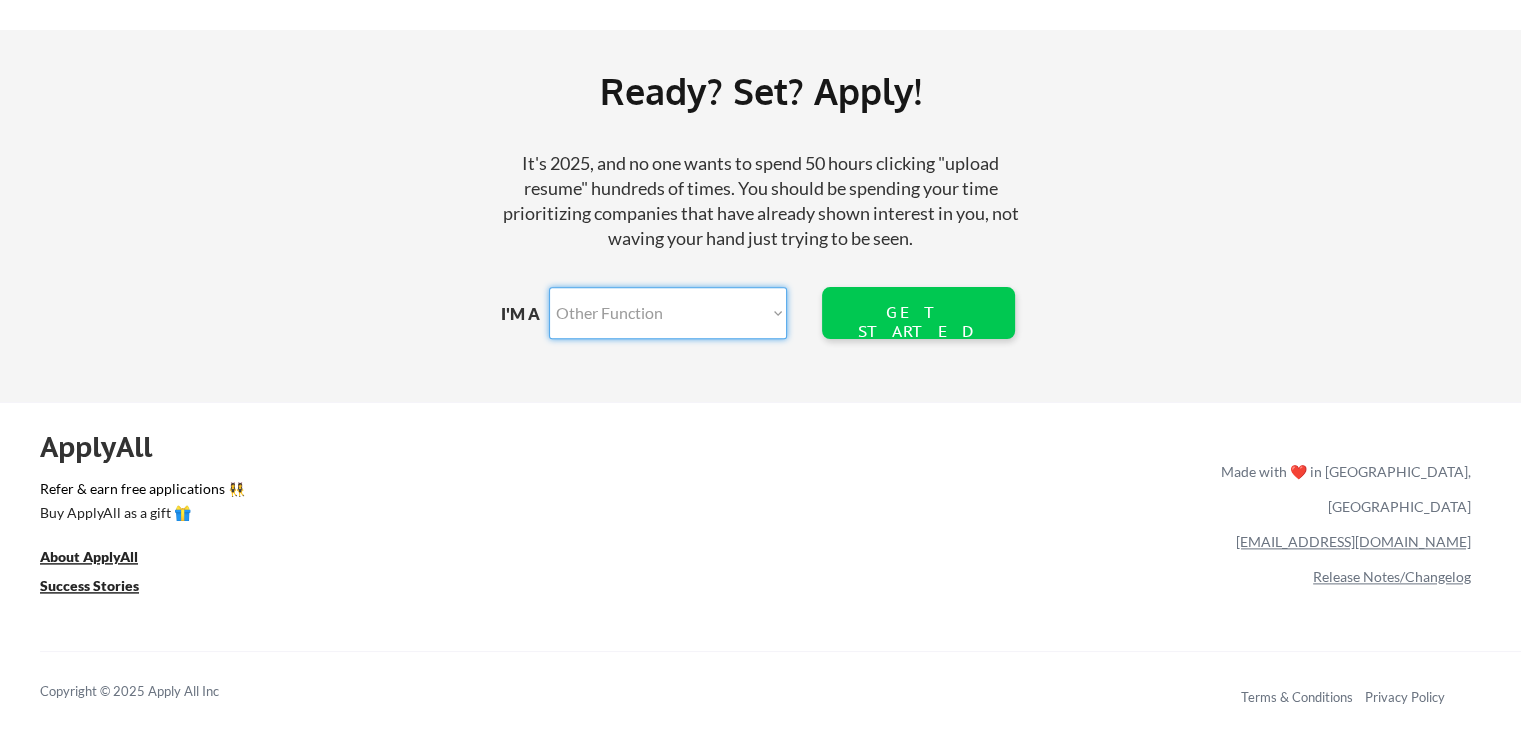 click on "Marketer Software Engineering Product Management Customer Success Sales UI/UX/Product Design Technical Project/Program Mgmt Marketing & Growth Data HR/Recruiting IT/Cybersecurity Tech Finance/Ops/Strategy Customer Support Other Function" at bounding box center (668, 313) 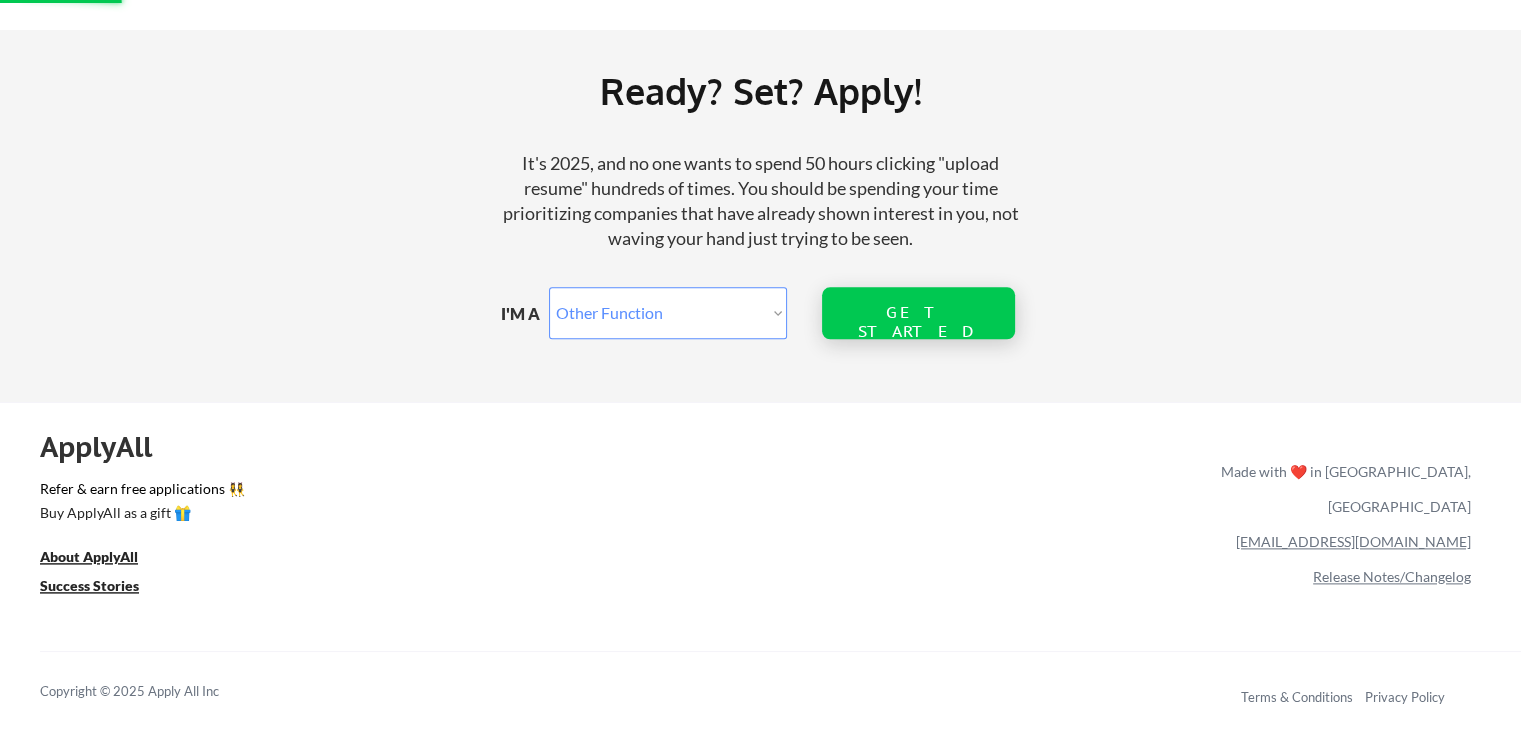 click on "It's 2025, and no one wants to spend 50 hours clicking "upload resume" hundreds of times. You should be spending your time prioritizing companies that have already shown interest in you, not waving your hand just trying to be seen." at bounding box center (761, 209) 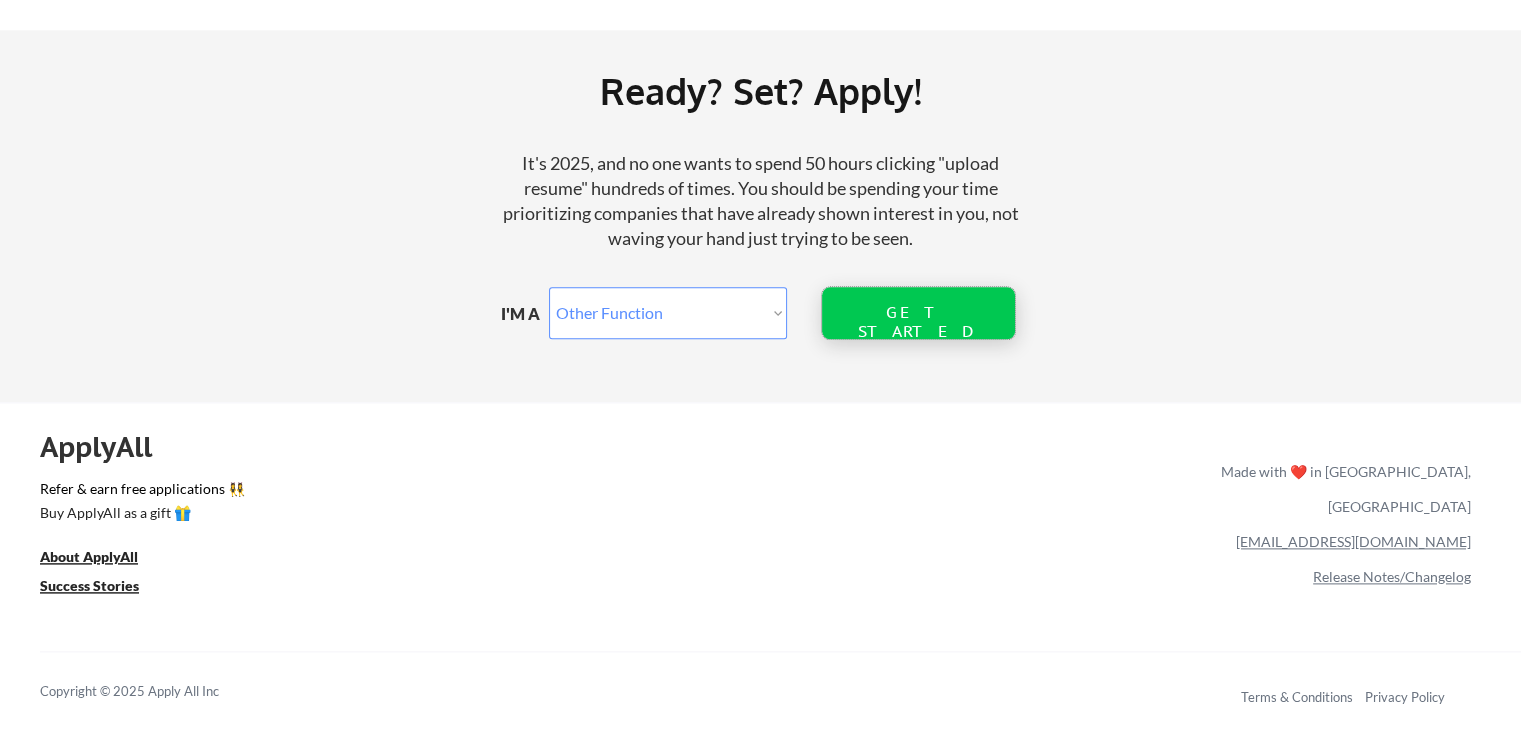 click on "GET STARTED" at bounding box center (918, 313) 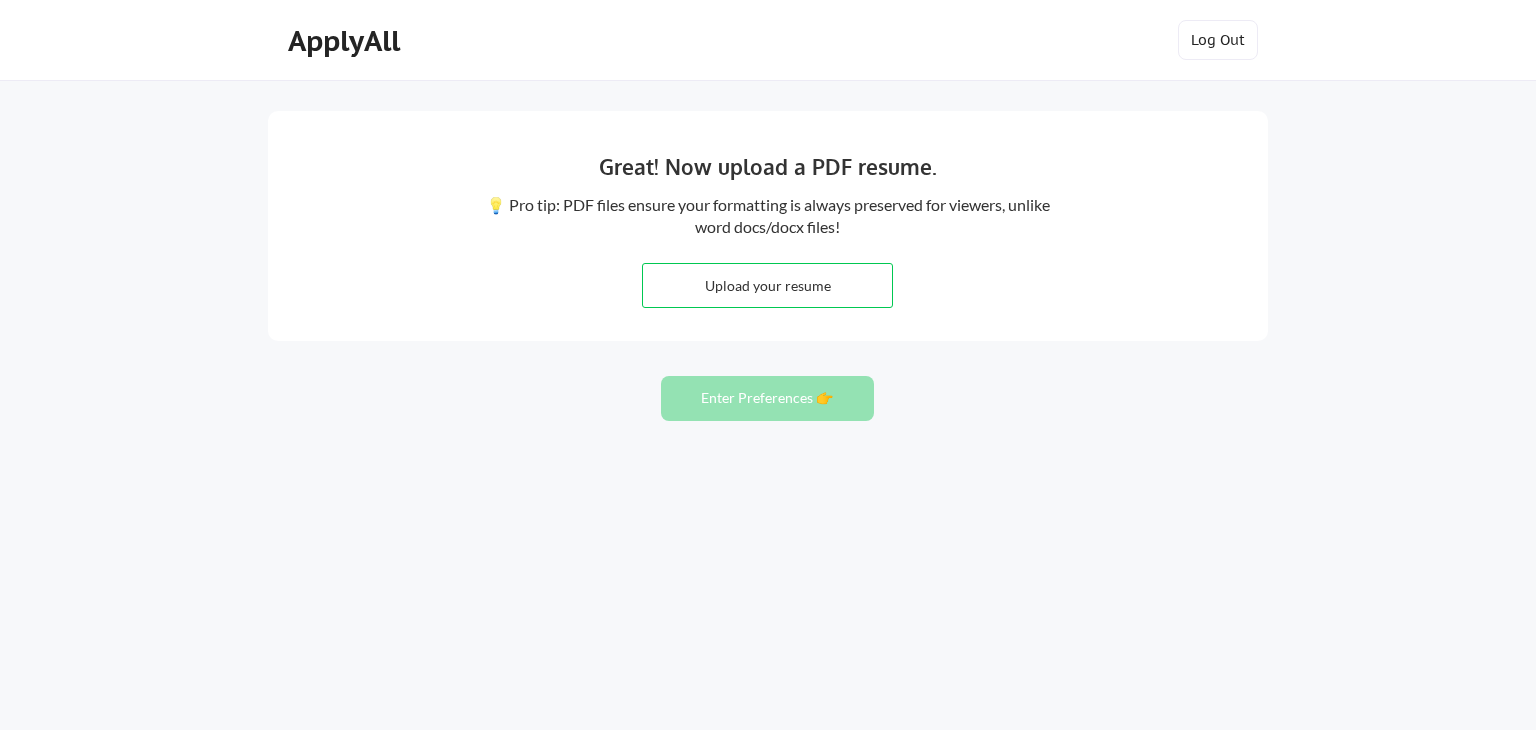 scroll, scrollTop: 0, scrollLeft: 0, axis: both 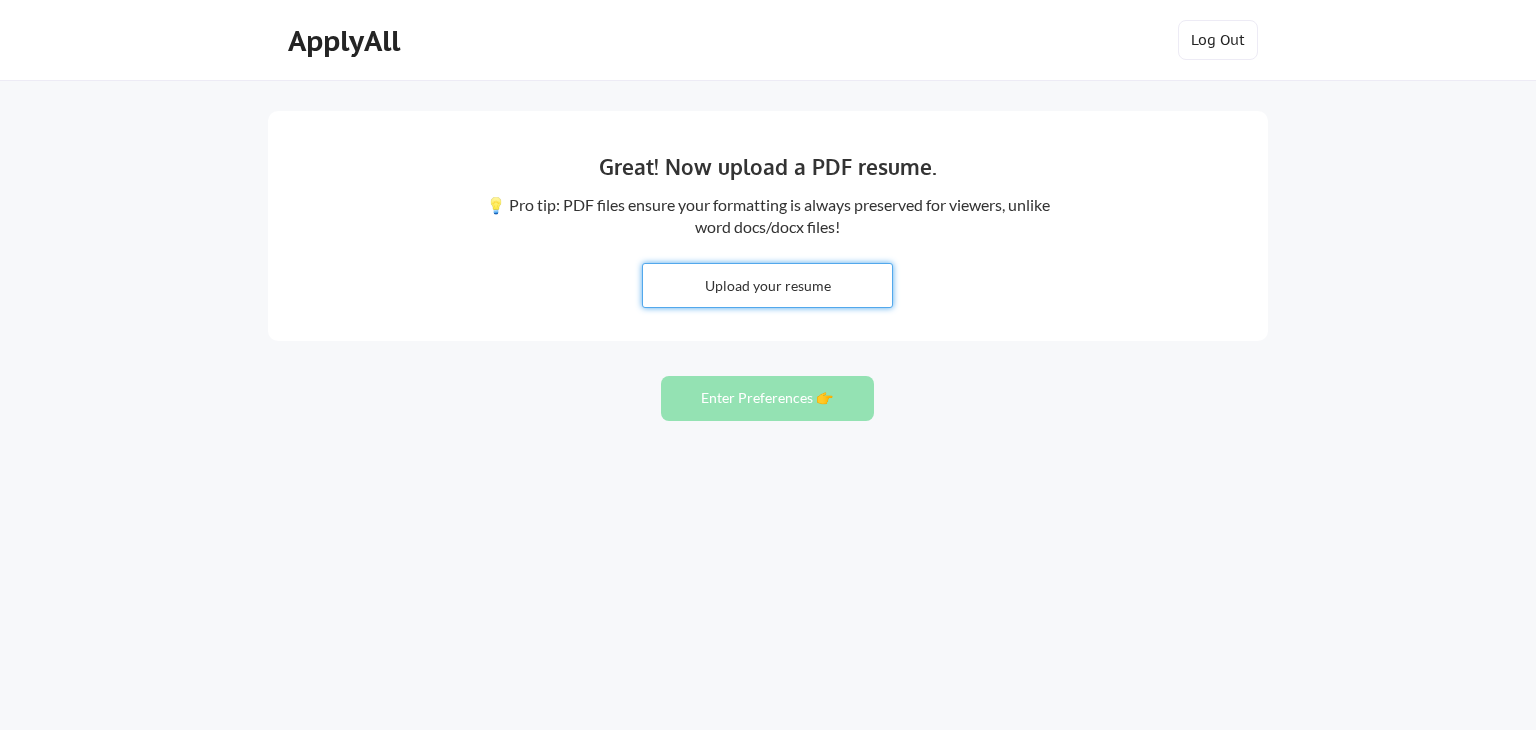 click at bounding box center [767, 285] 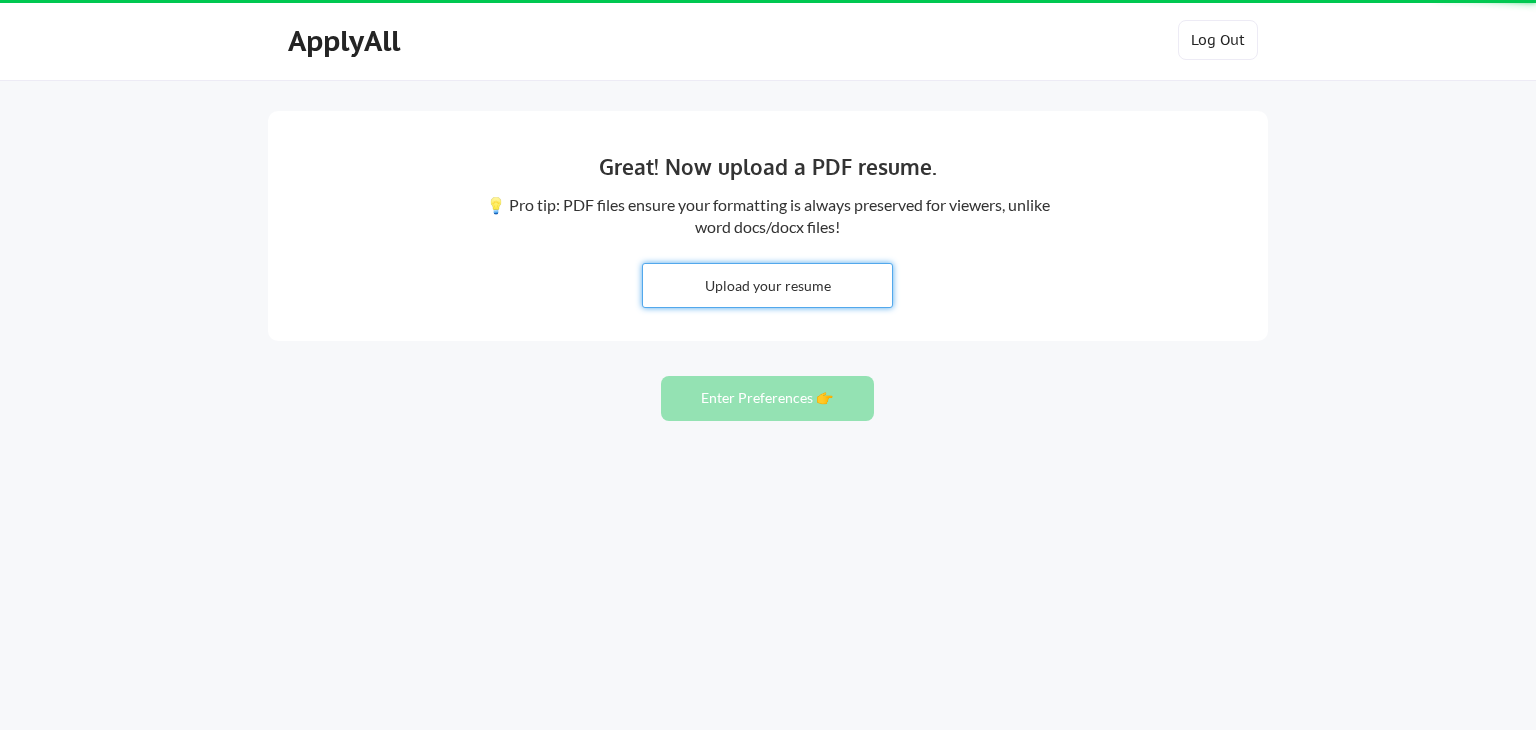 type 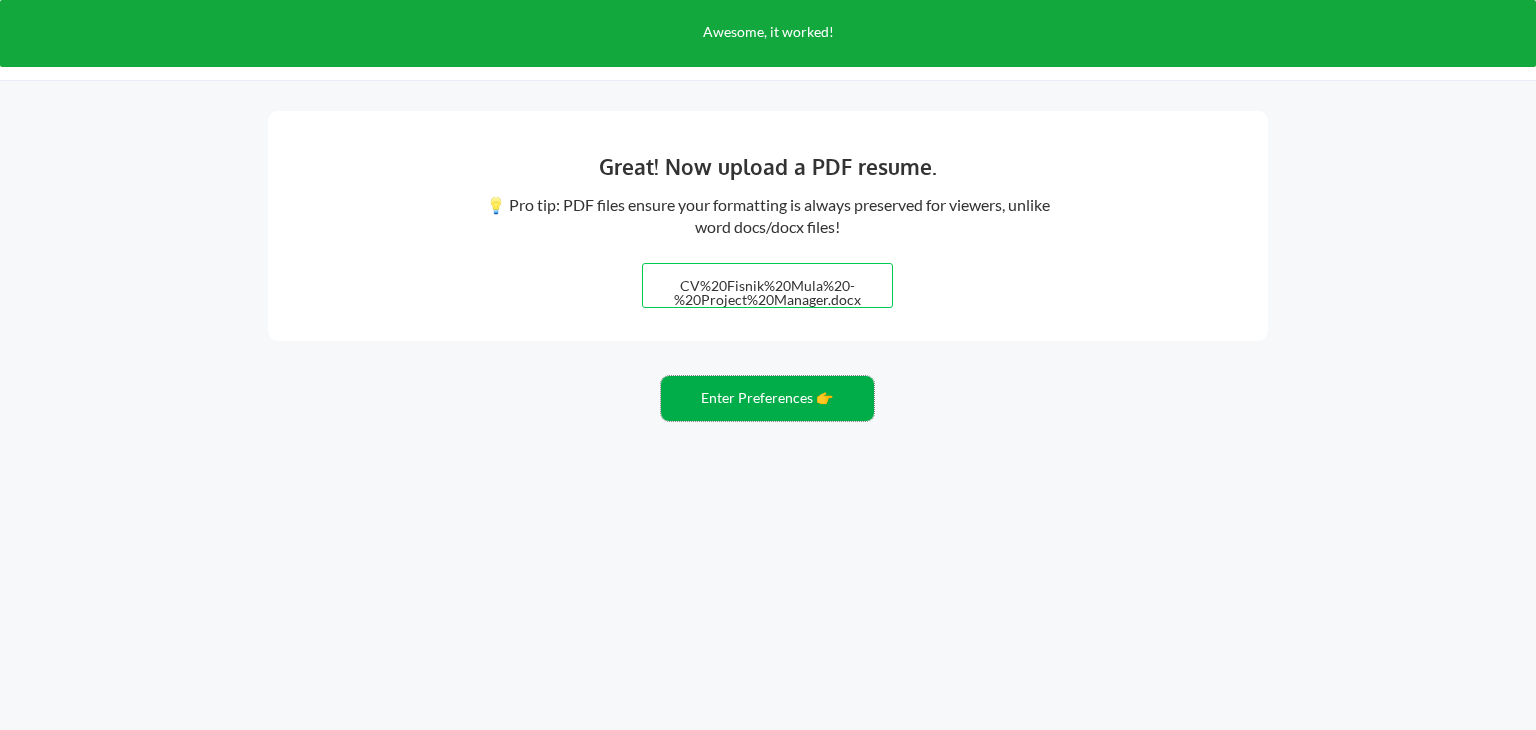 click on "Enter Preferences  👉" at bounding box center [767, 398] 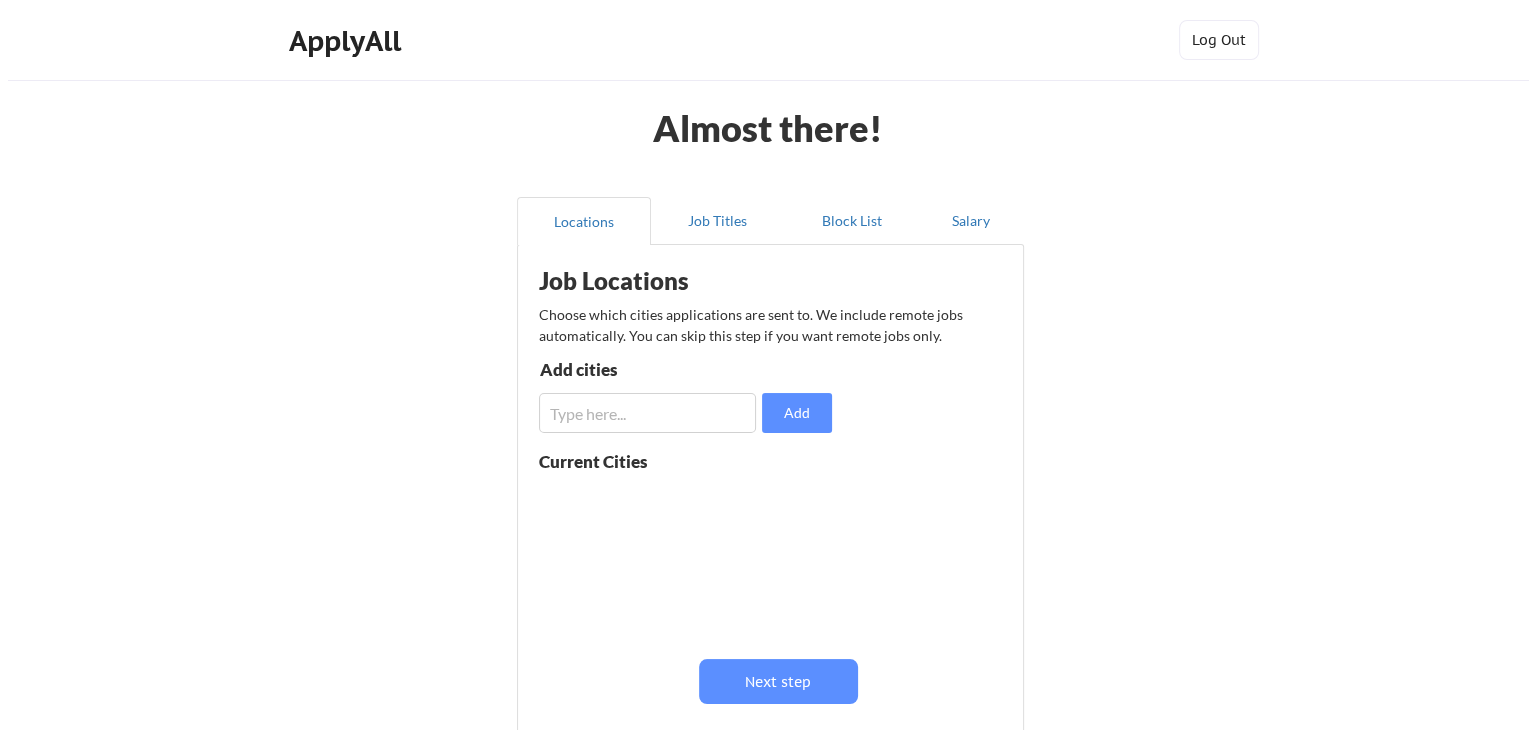 scroll, scrollTop: 200, scrollLeft: 0, axis: vertical 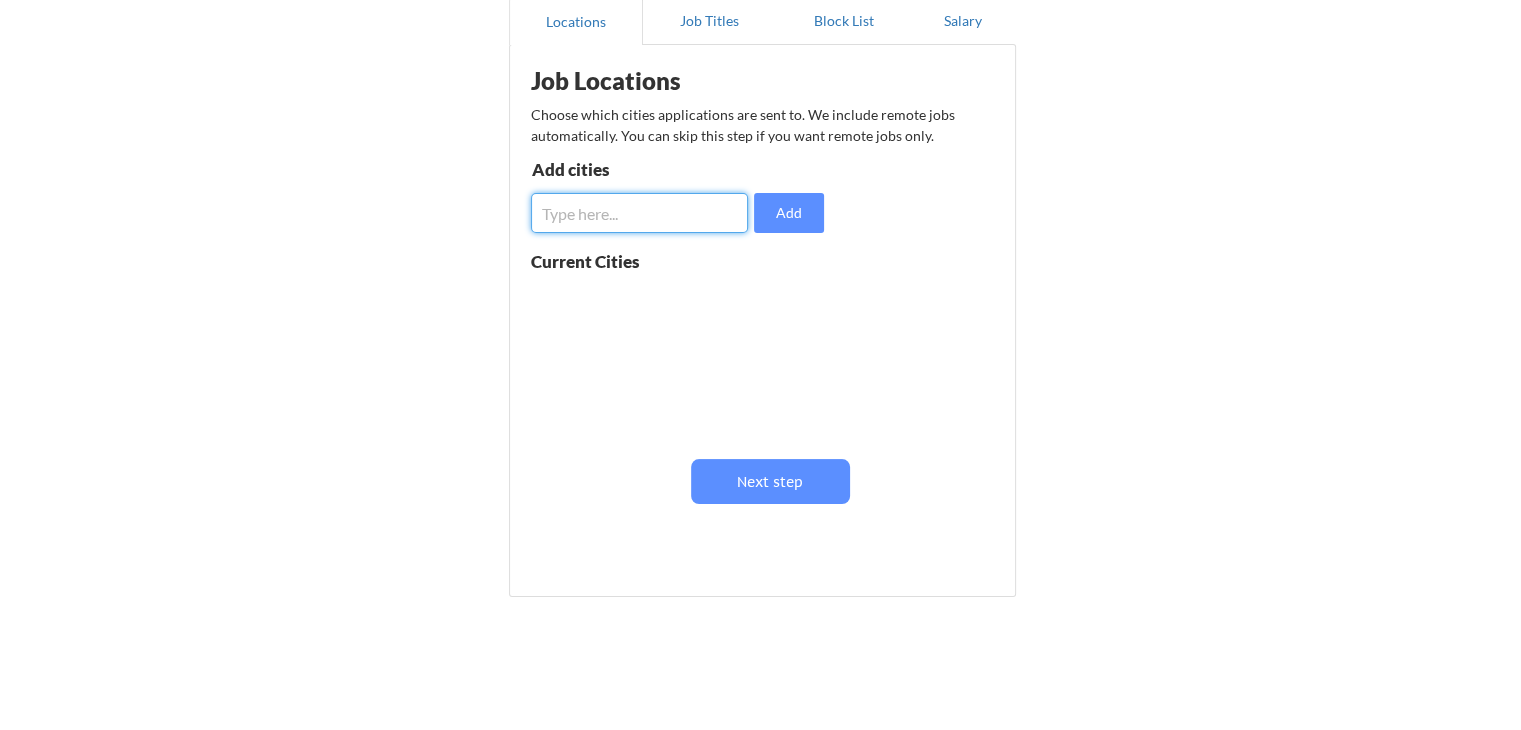 click at bounding box center (639, 213) 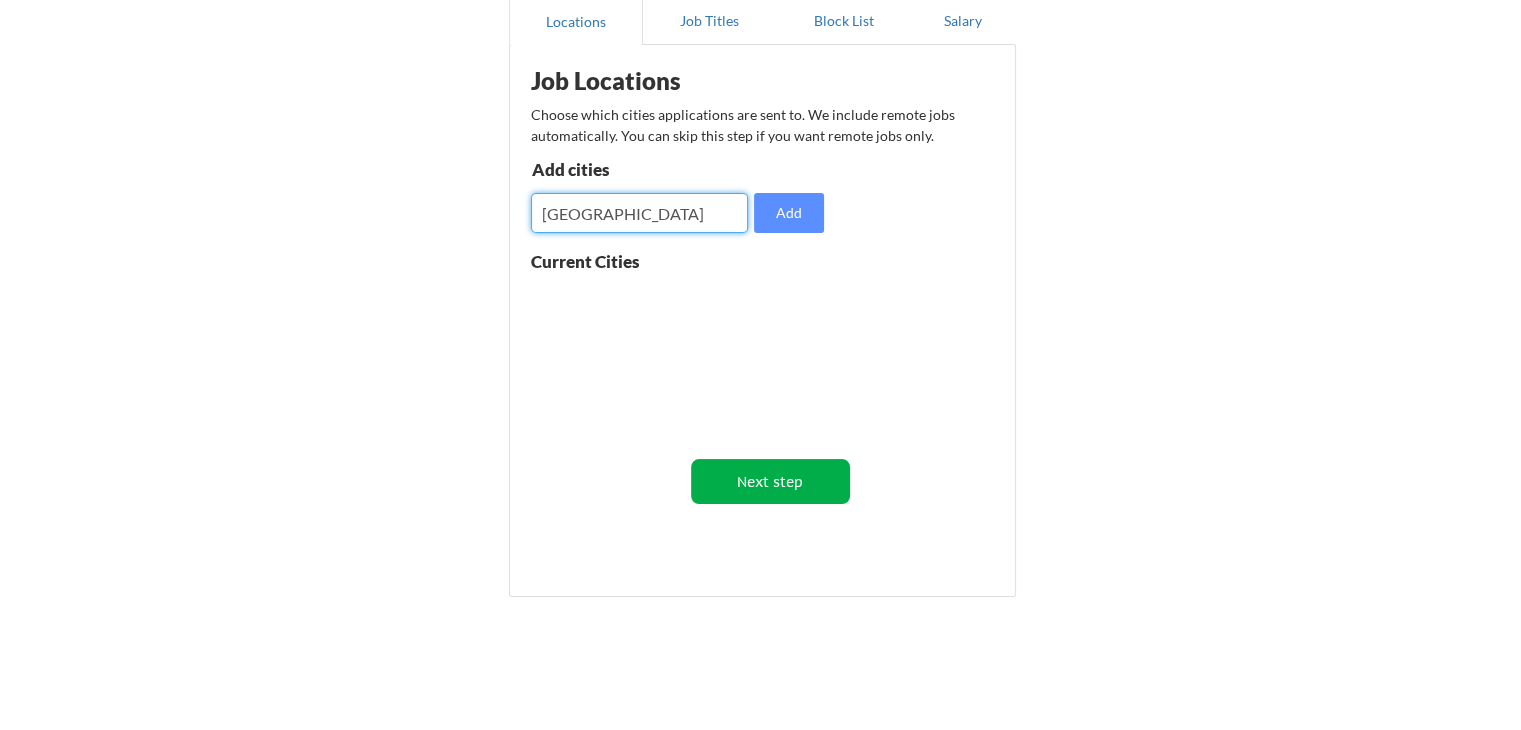 type on "London" 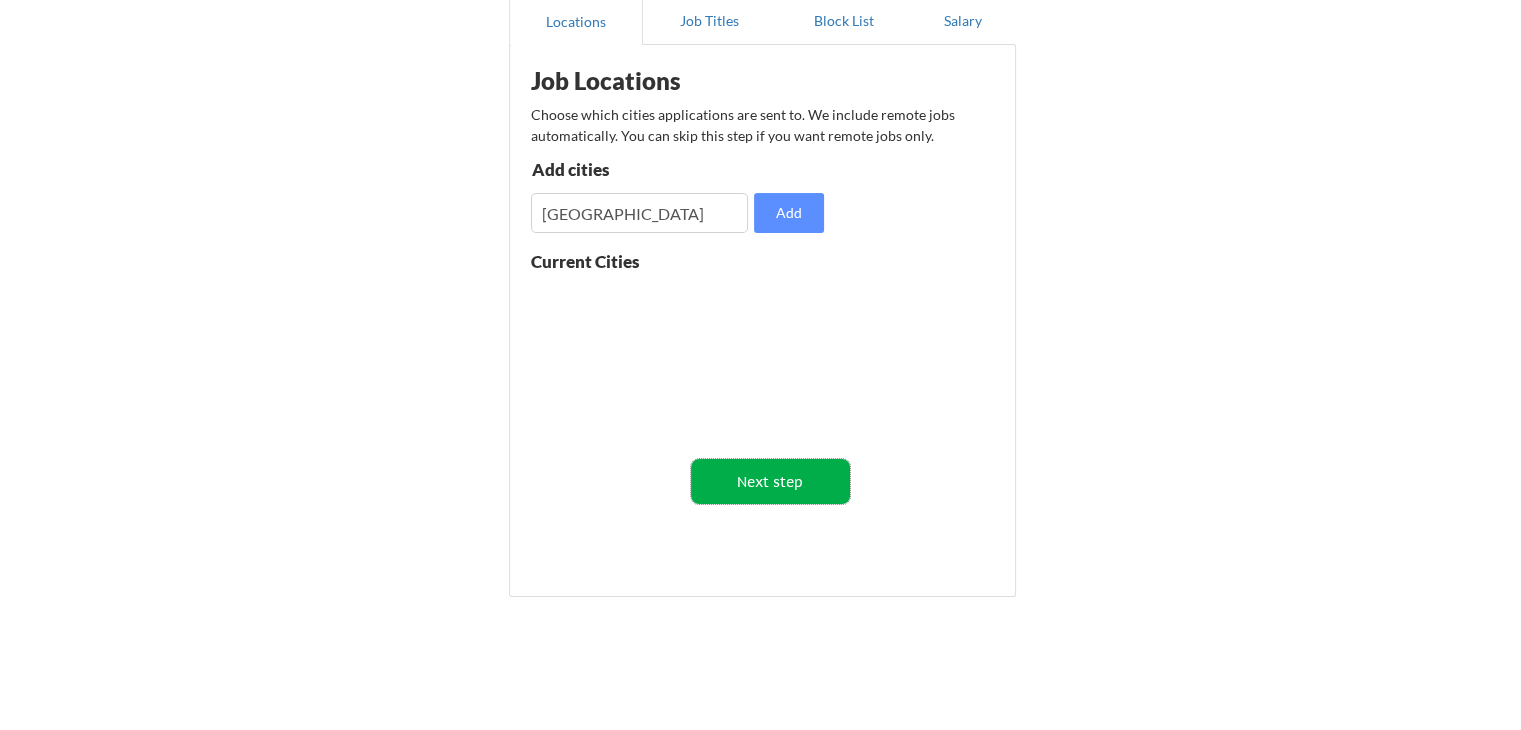 click on "Next step" at bounding box center [770, 481] 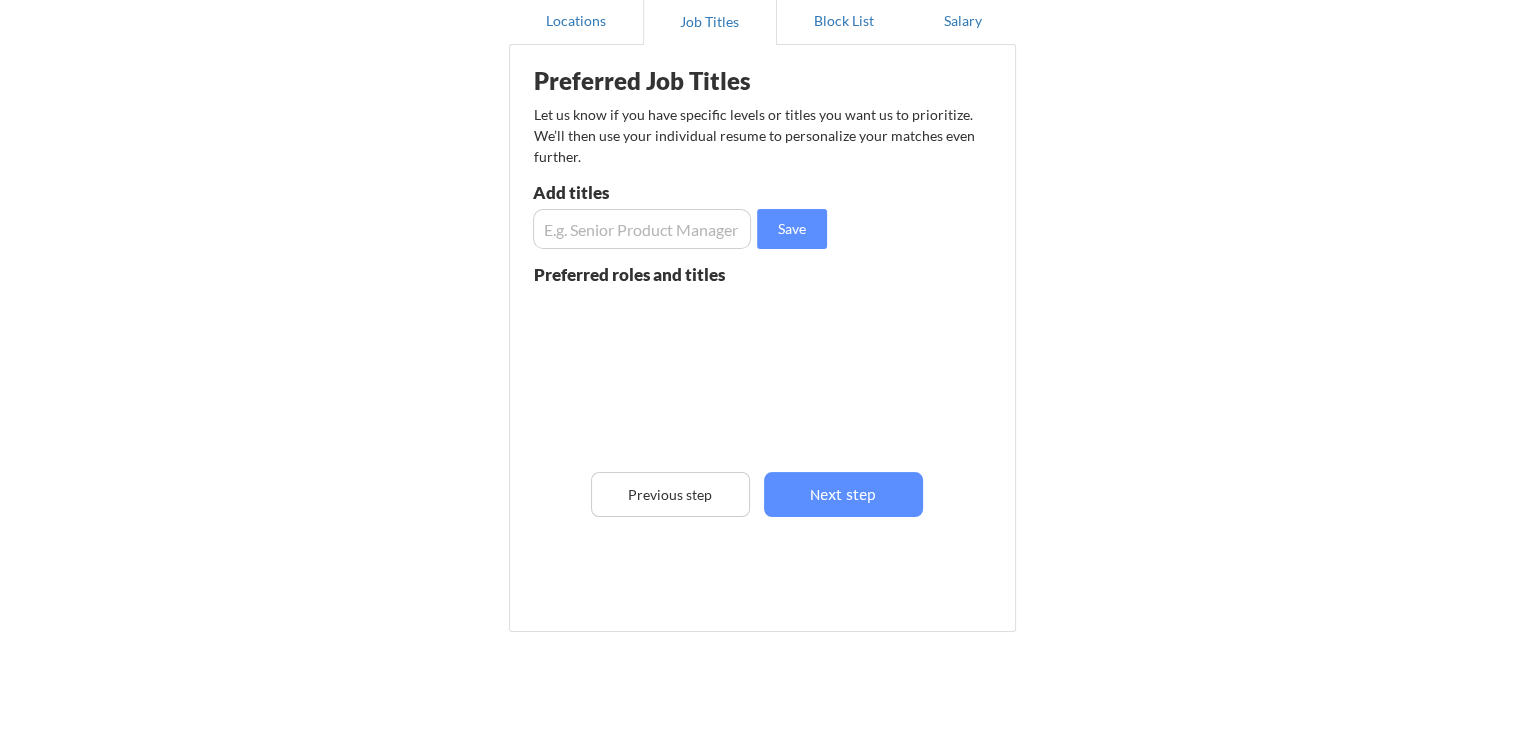 click at bounding box center (642, 229) 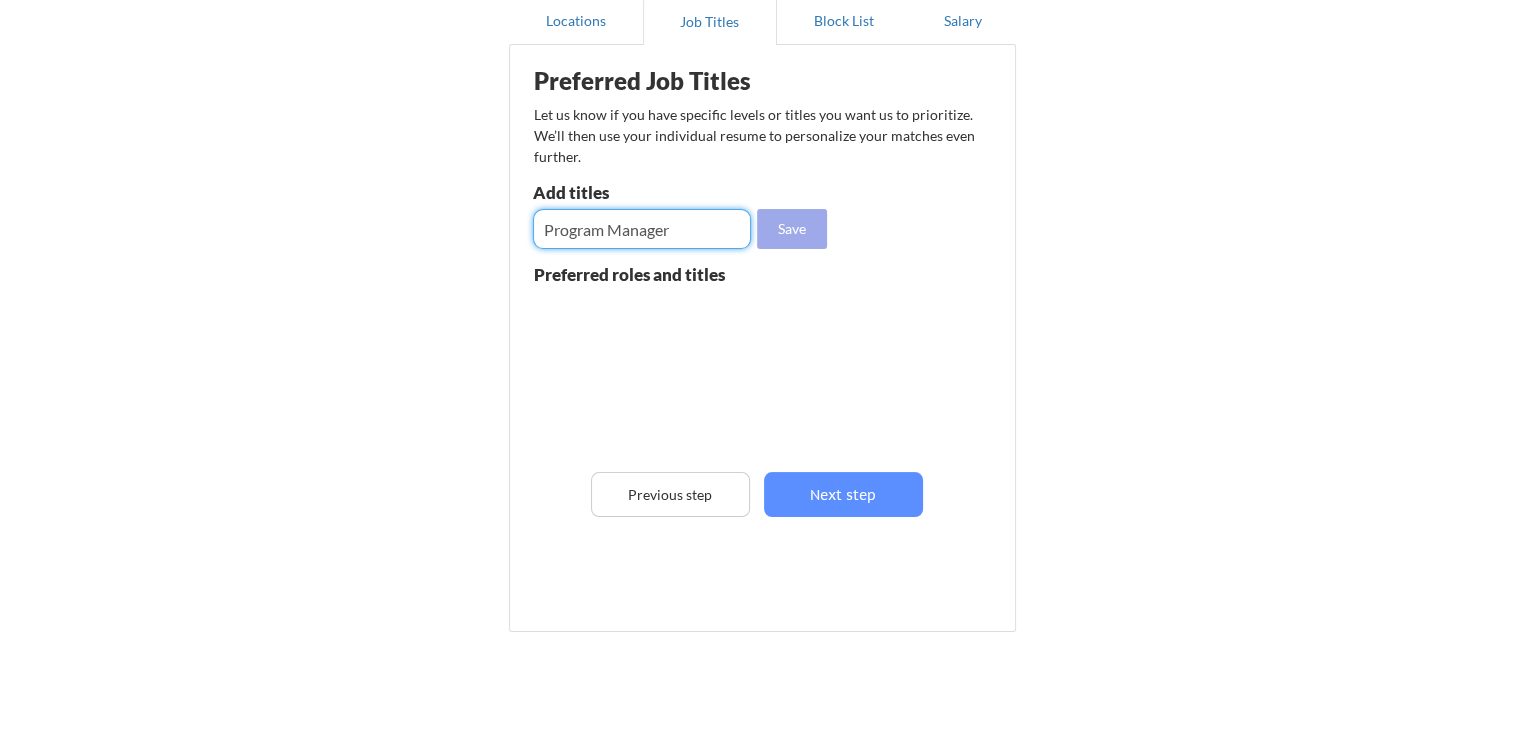 type on "Program Manager" 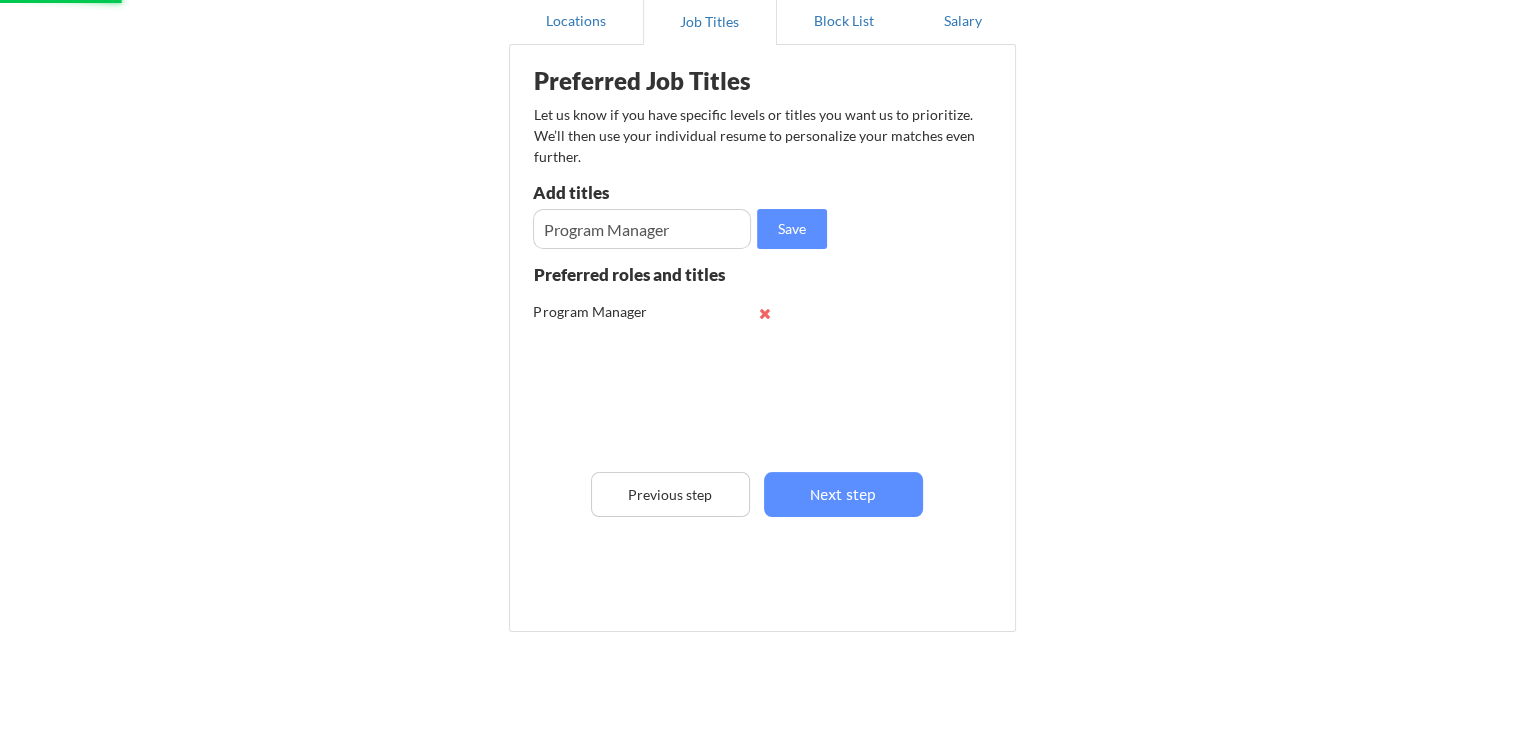 type 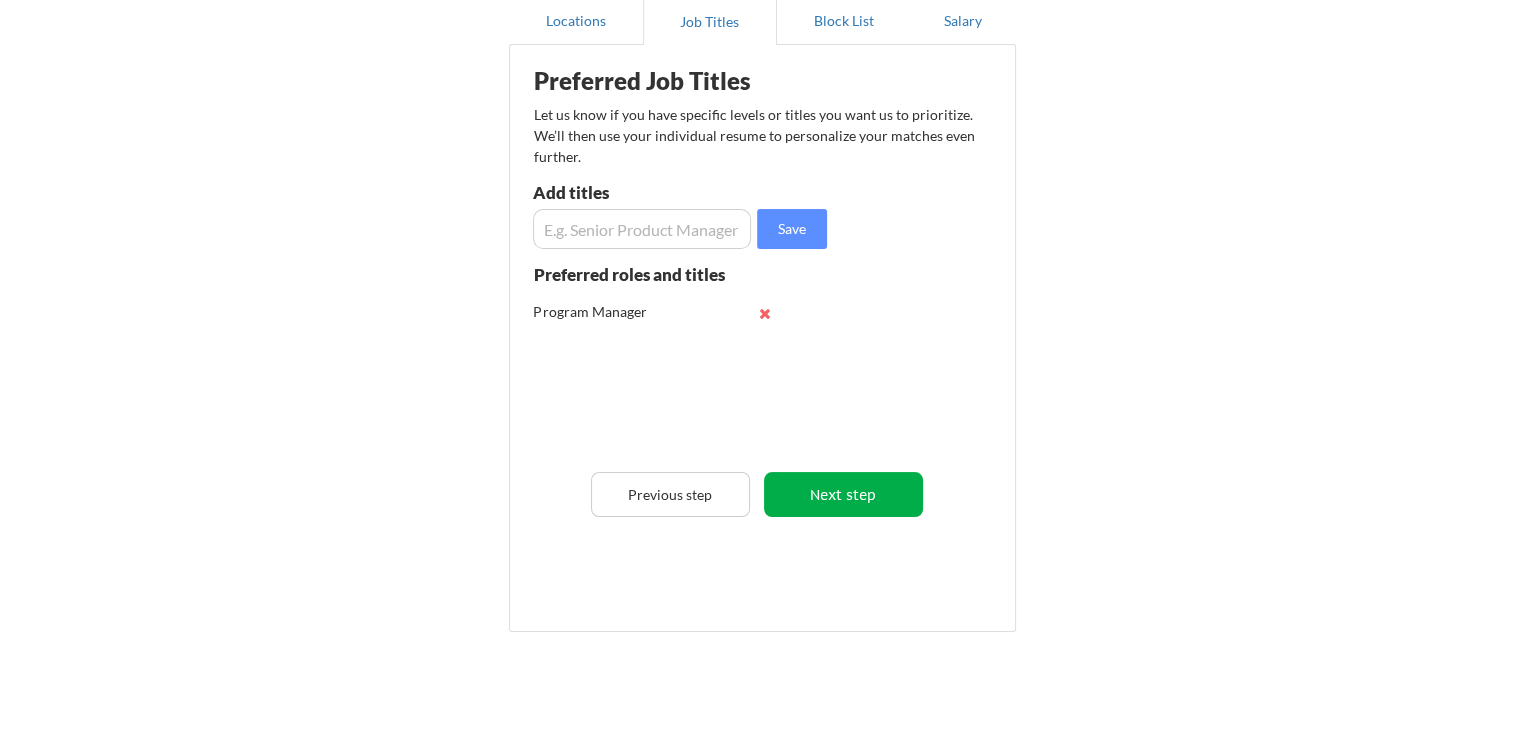 click on "Next step" at bounding box center (843, 494) 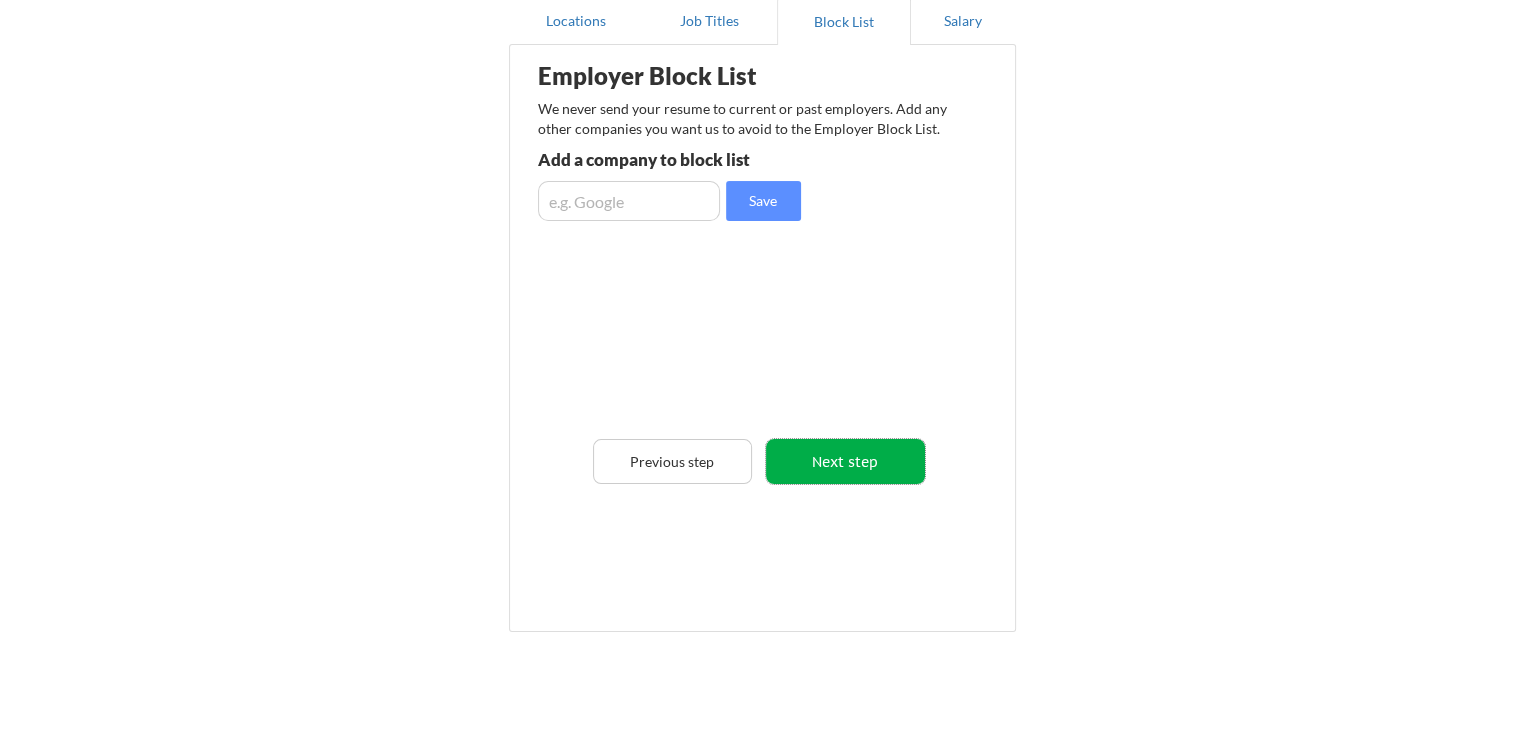 click on "Next step" at bounding box center (845, 461) 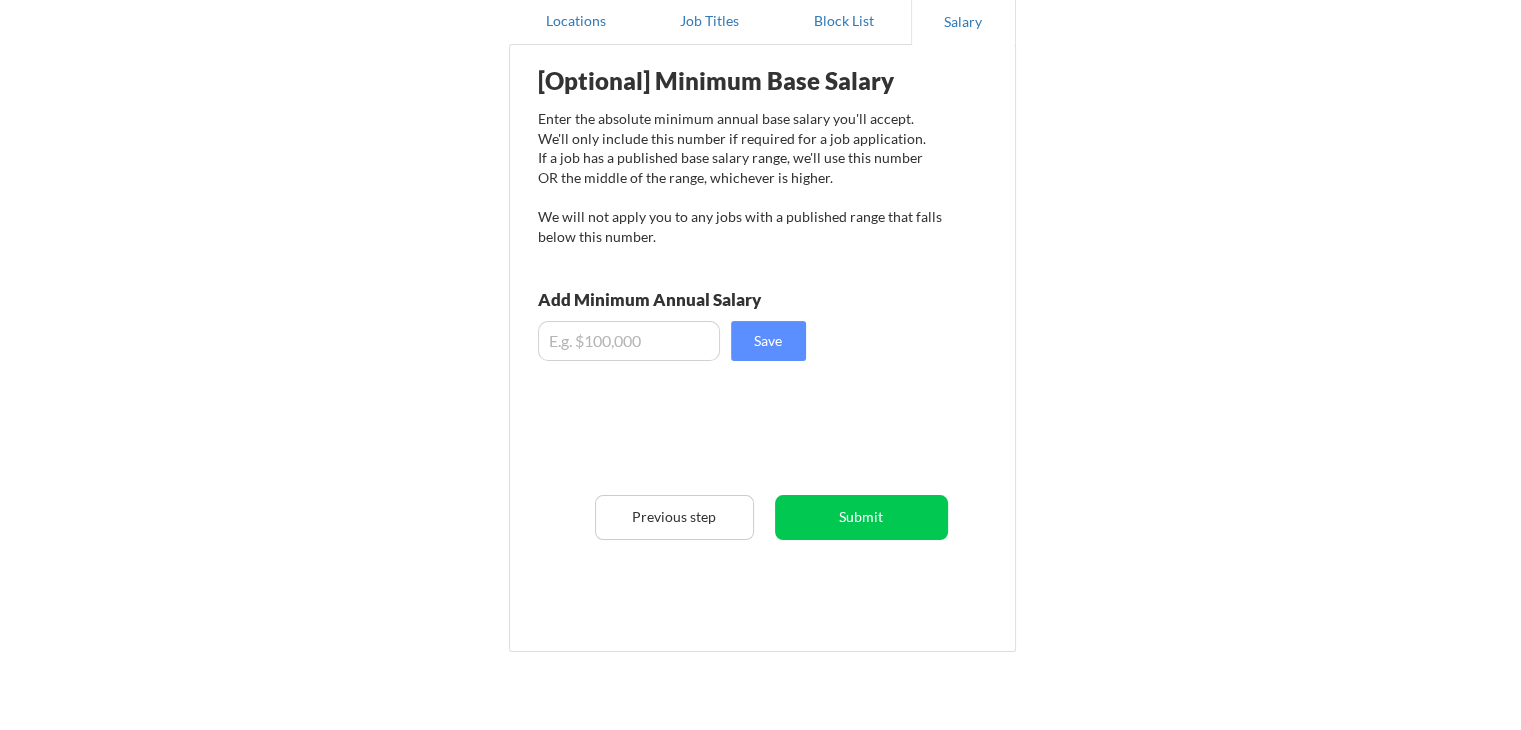 click at bounding box center (629, 341) 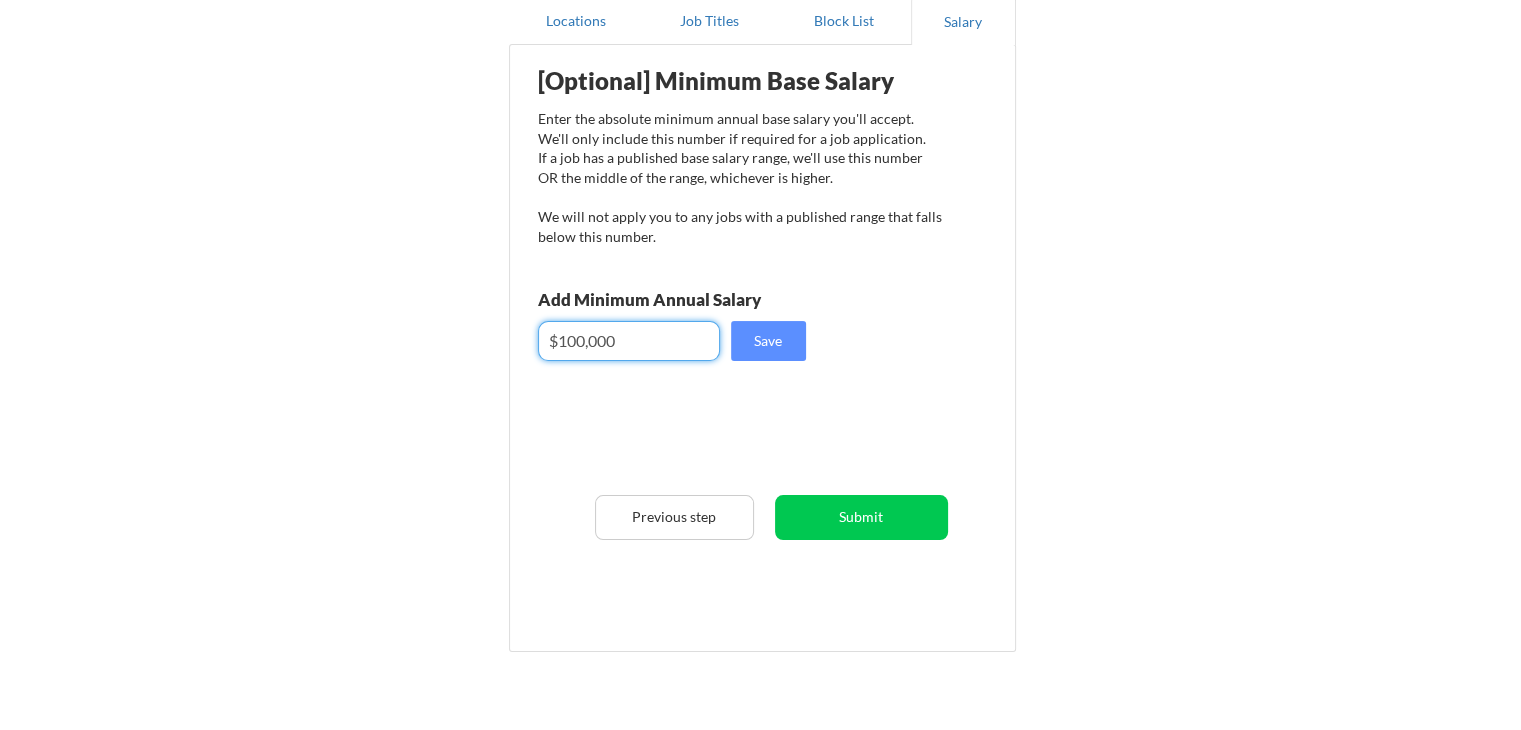 type on "$100,000" 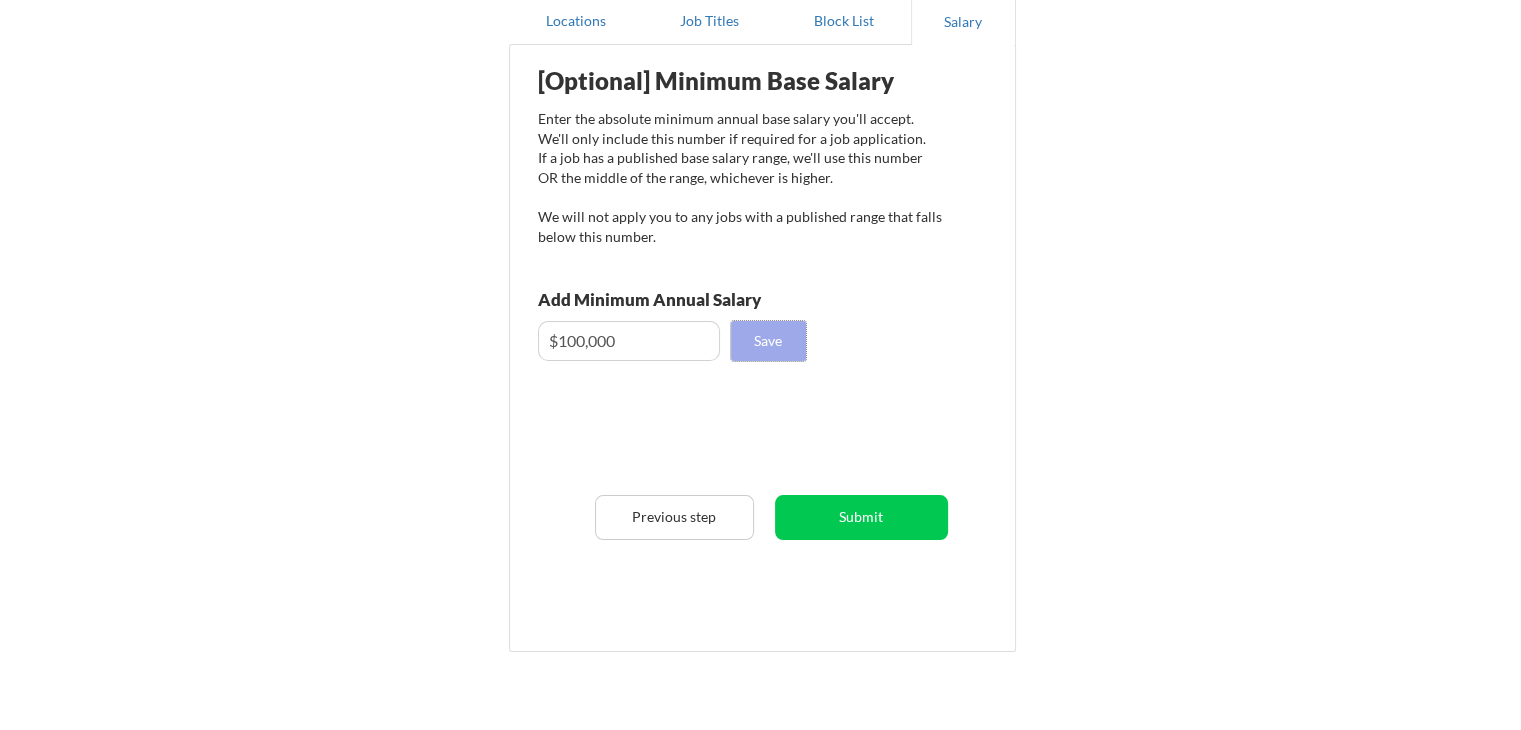 click on "Save" at bounding box center (768, 341) 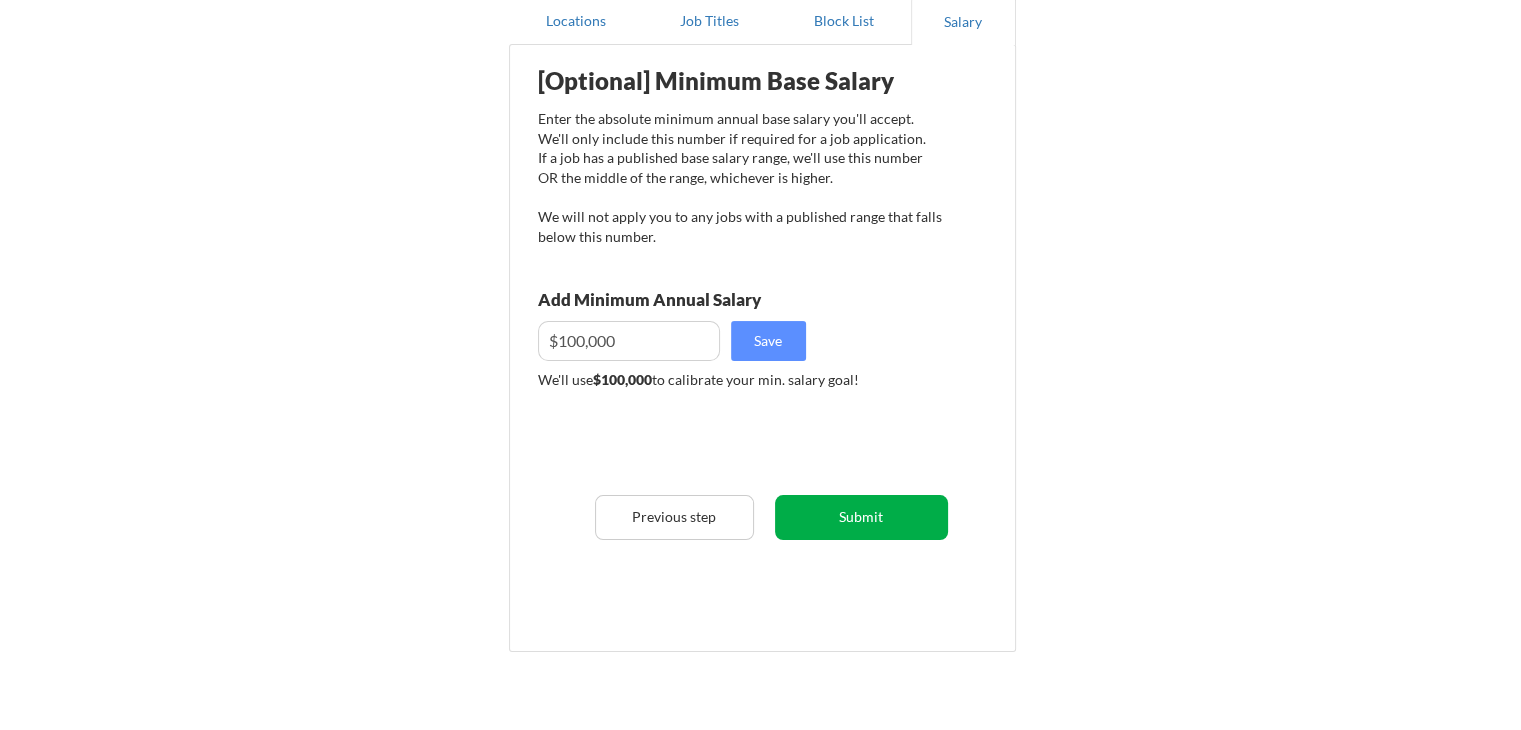 click on "Submit" at bounding box center [861, 517] 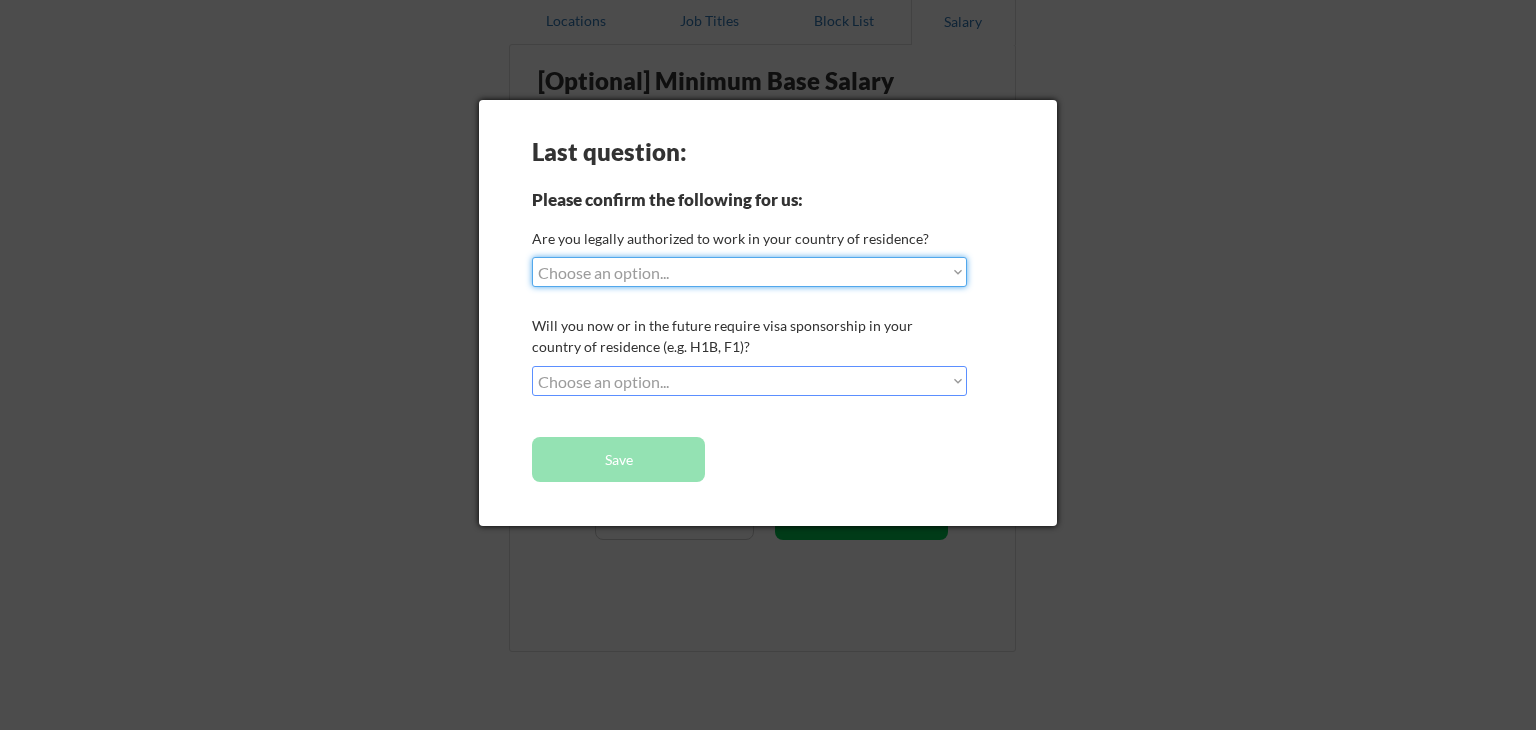 click on "Choose an option... Yes, I am a US Citizen Yes, I am a Canadian Citizen Yes, I am a US Green Card Holder Yes, I am an Other Permanent Resident Yes, I am here on a visa (H1B, OPT, etc.) No, I am not (yet) authorized" at bounding box center (749, 272) 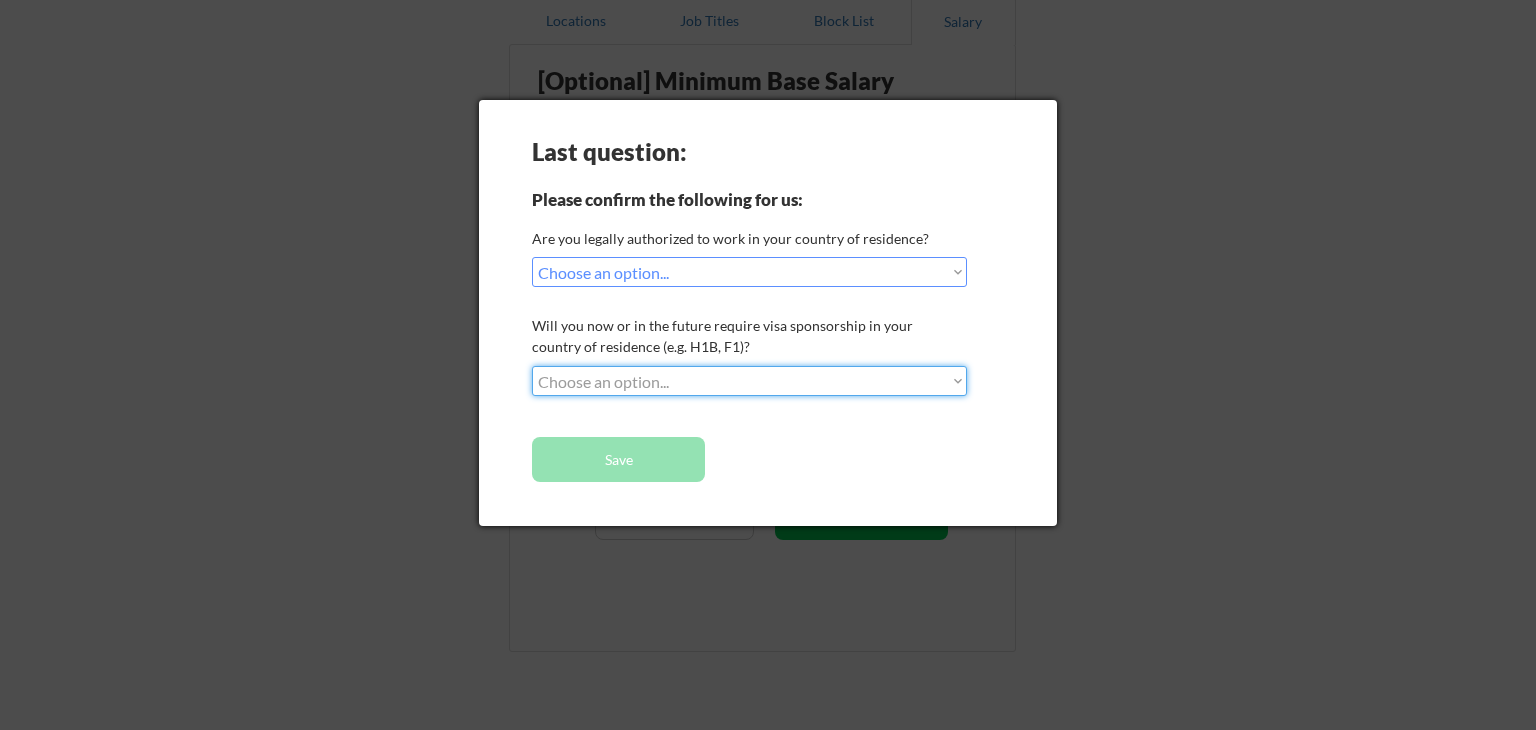 click on "Choose an option... No, I will not need sponsorship Yes, I will need sponsorship" at bounding box center [749, 381] 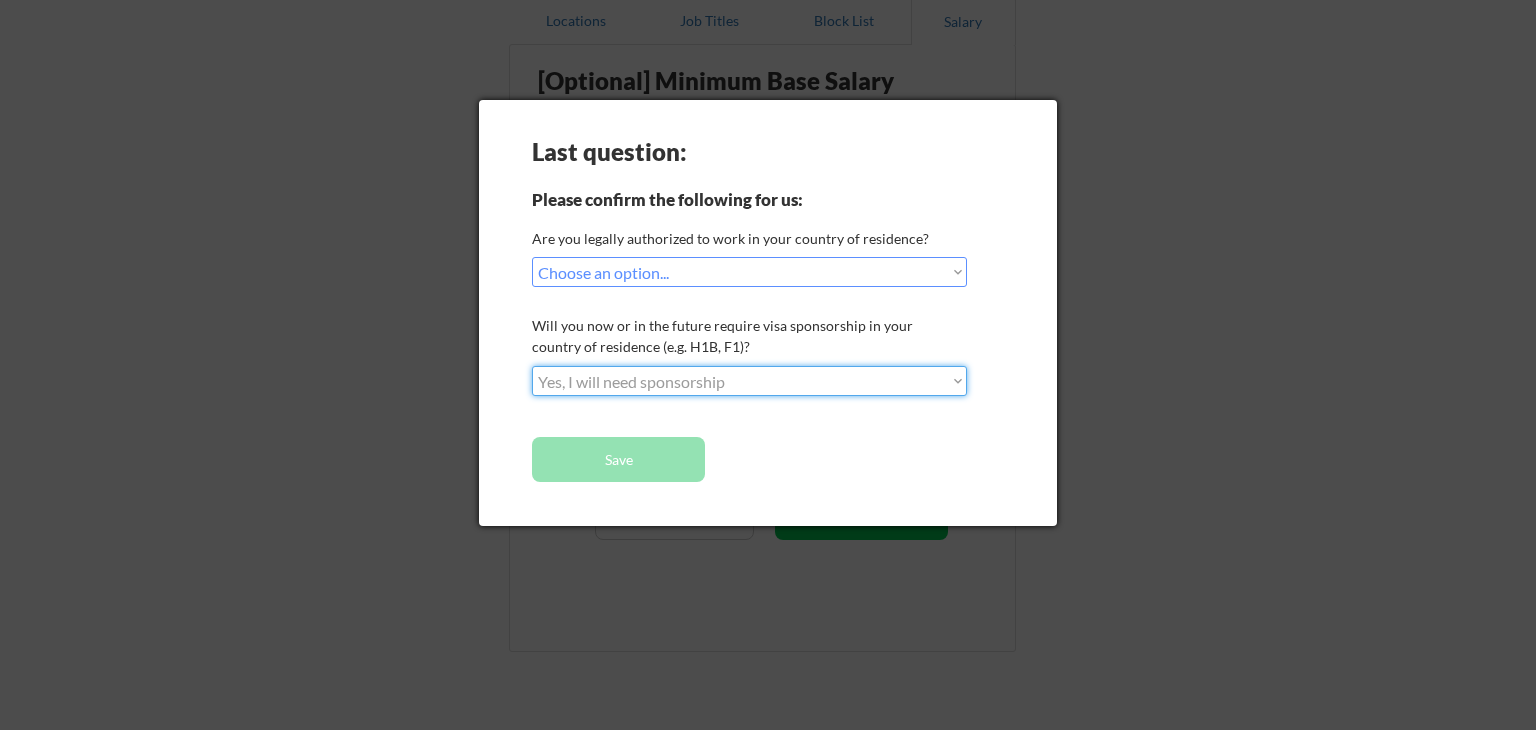 click on "Choose an option... No, I will not need sponsorship Yes, I will need sponsorship" at bounding box center [749, 381] 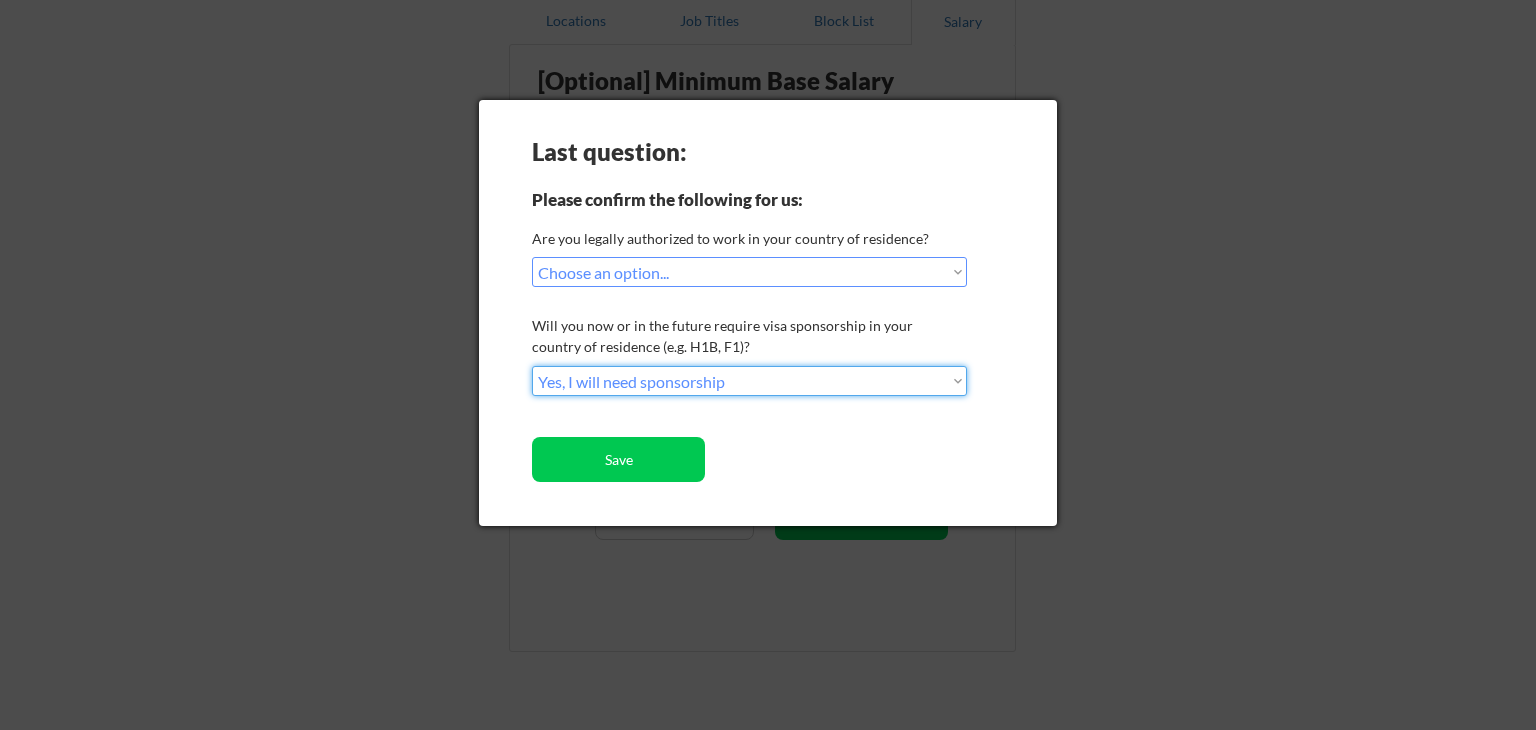 drag, startPoint x: 760, startPoint y: 374, endPoint x: 764, endPoint y: 393, distance: 19.416489 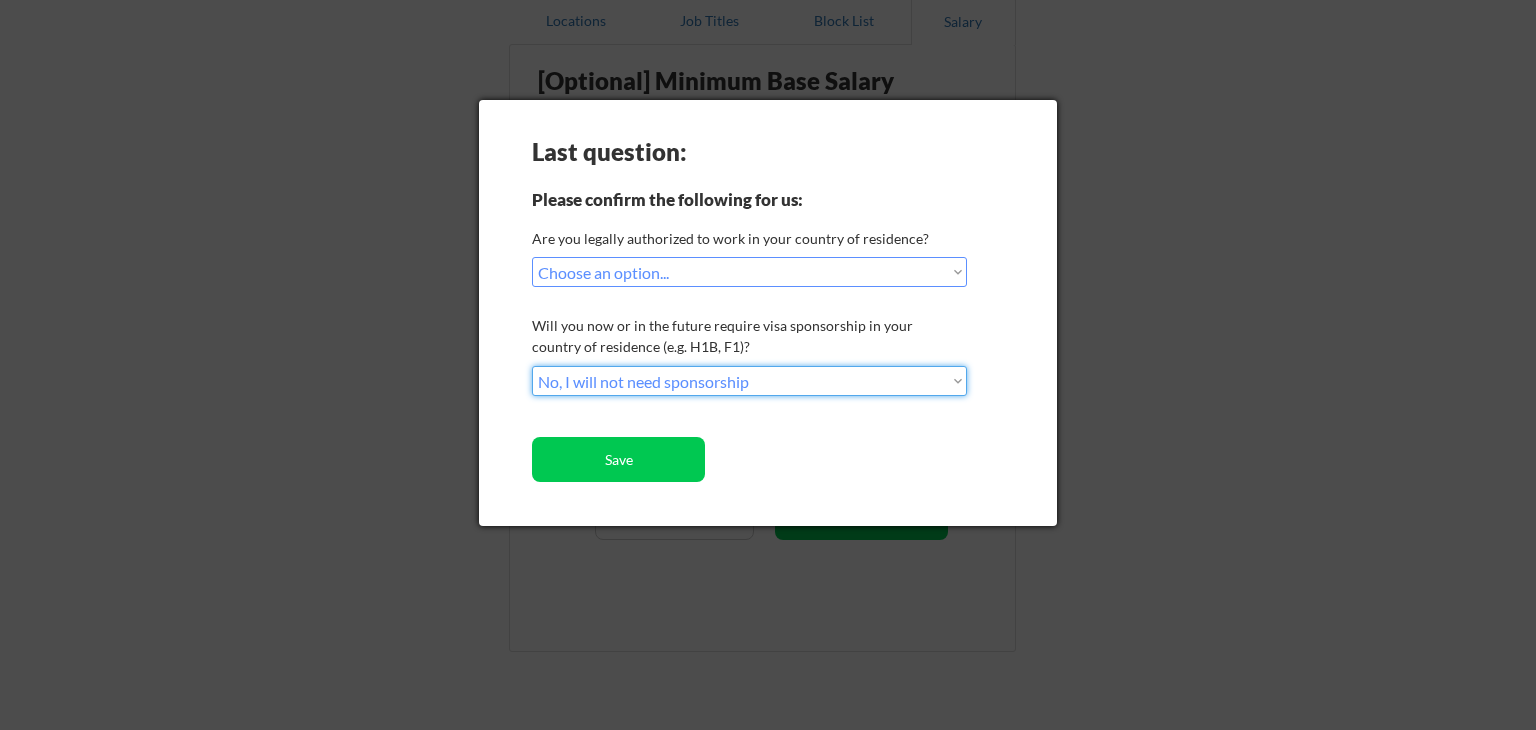 click on "Choose an option... No, I will not need sponsorship Yes, I will need sponsorship" at bounding box center [749, 381] 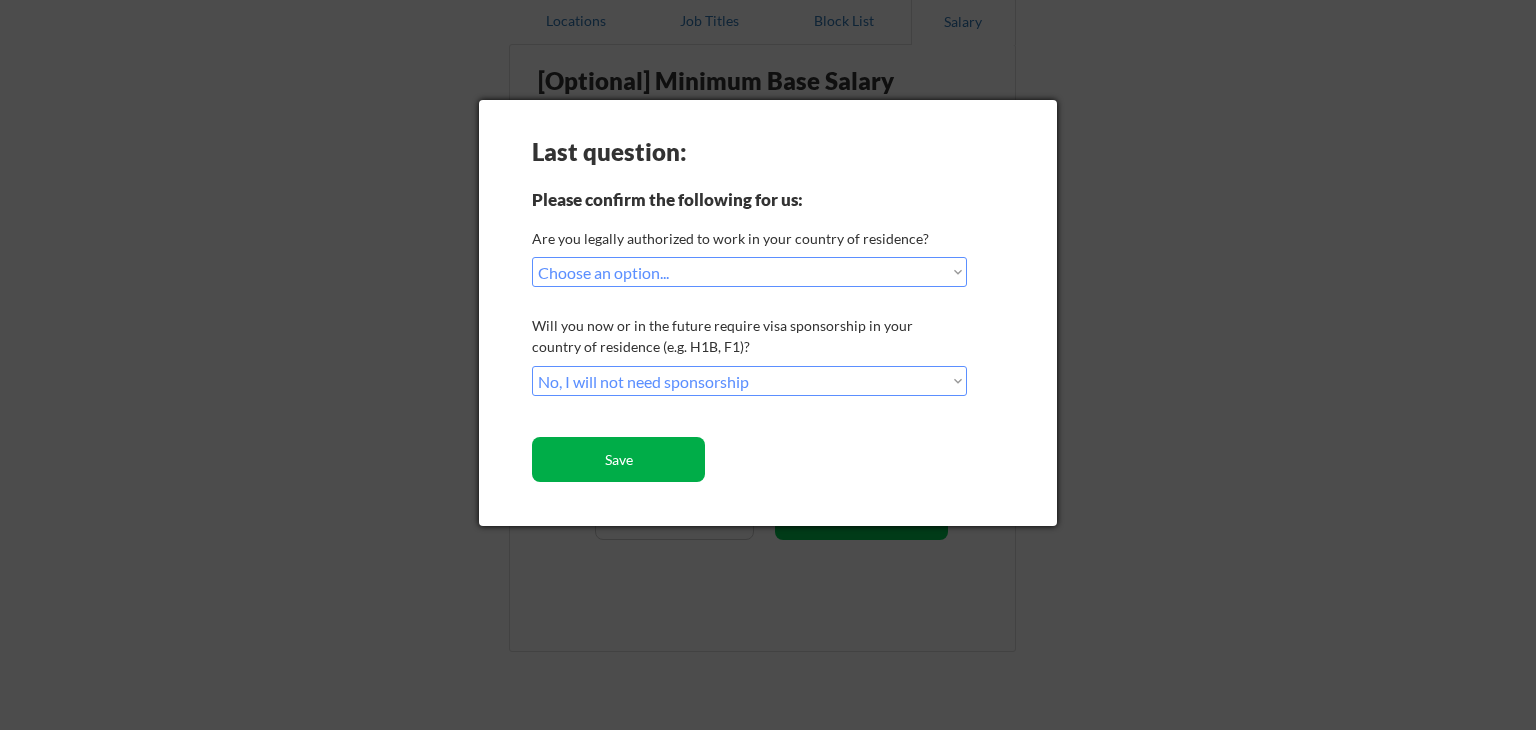 click on "Save" at bounding box center (618, 459) 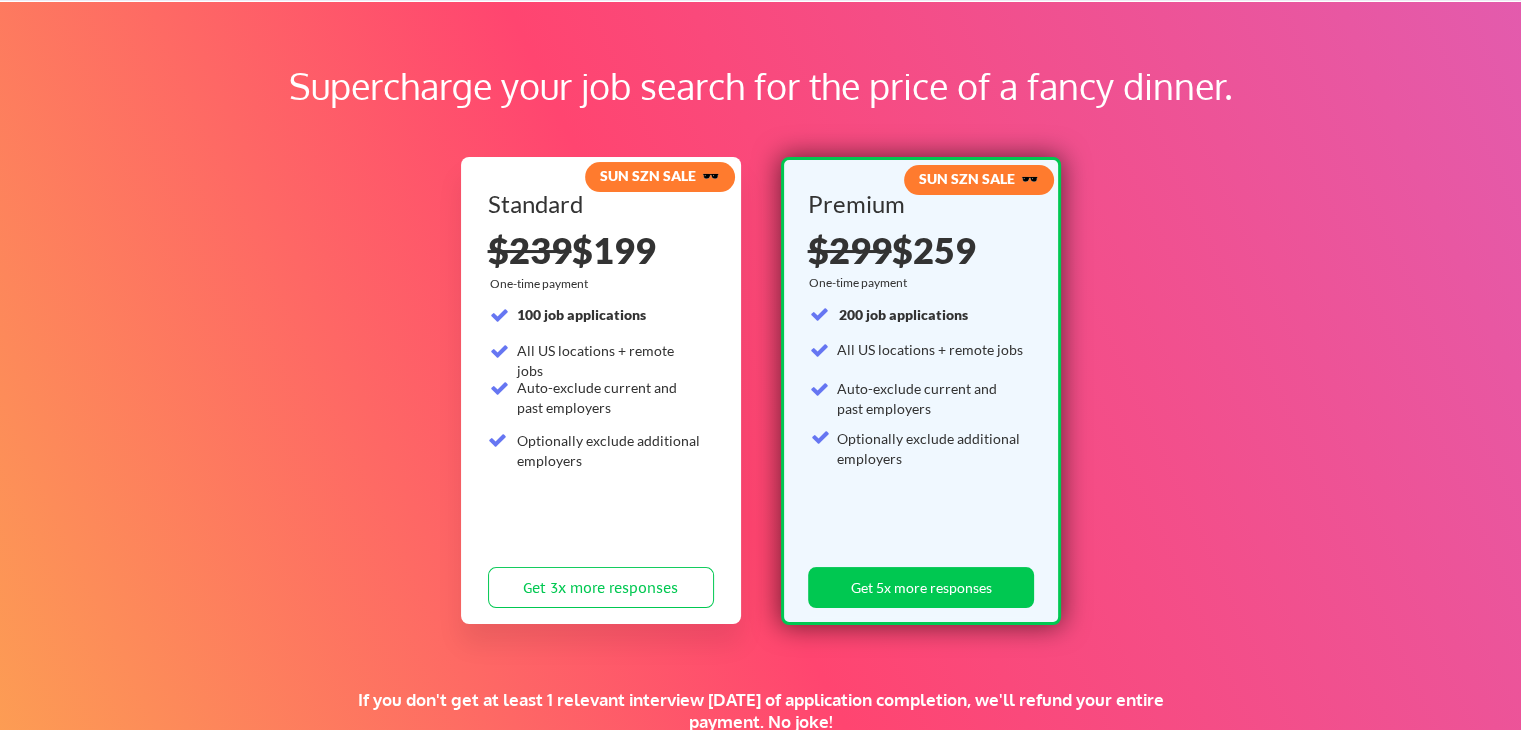 scroll, scrollTop: 0, scrollLeft: 0, axis: both 